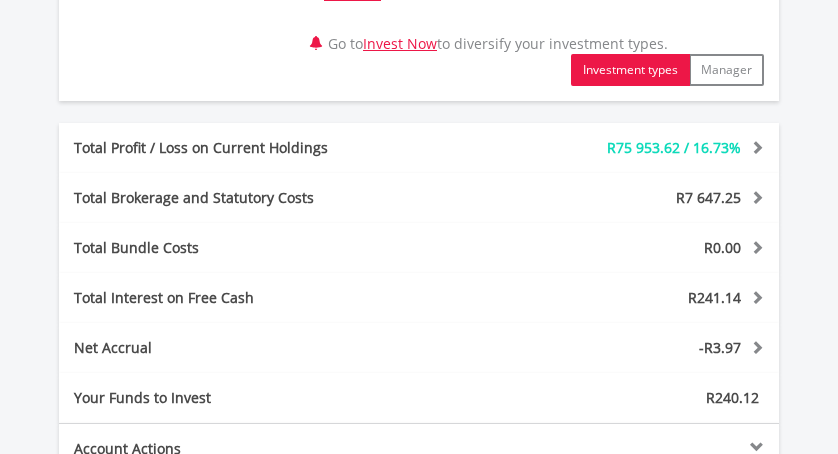 scroll, scrollTop: 1020, scrollLeft: 0, axis: vertical 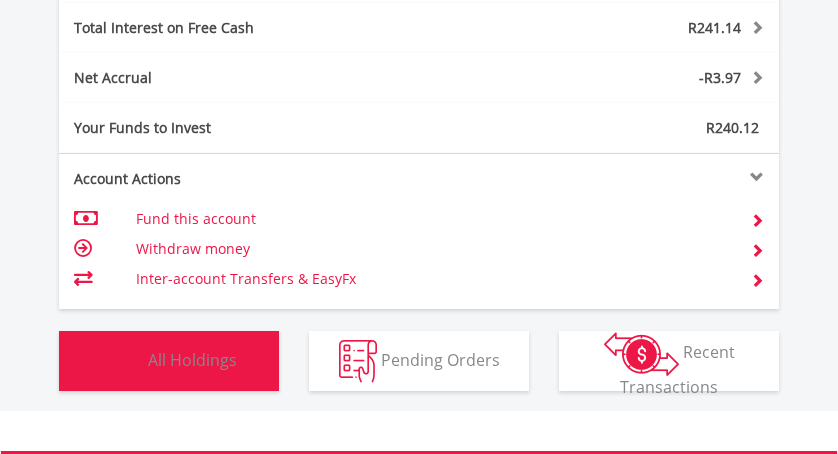 click on "All Holdings" at bounding box center (192, 359) 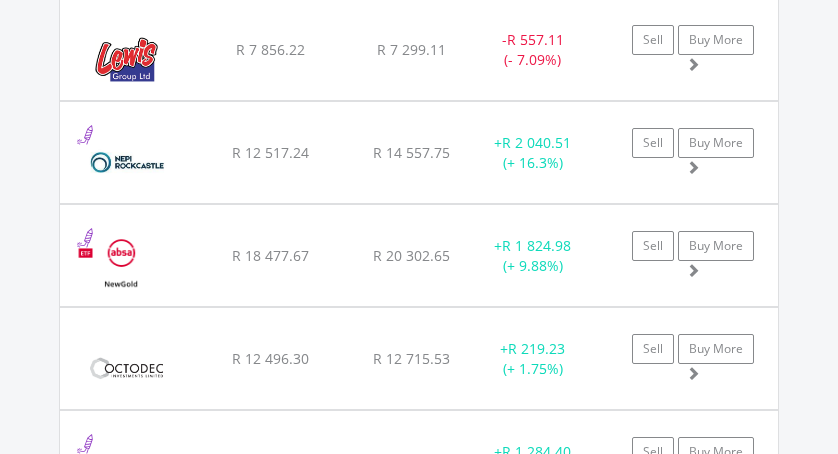 scroll, scrollTop: 3794, scrollLeft: 0, axis: vertical 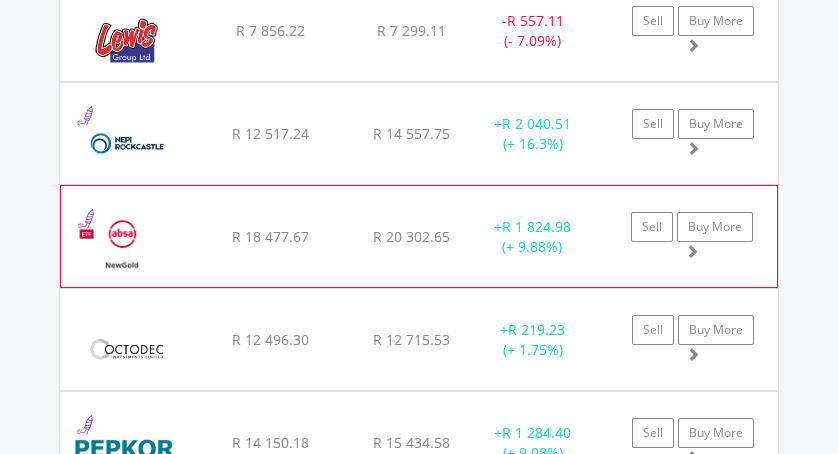 click at bounding box center (121, 246) 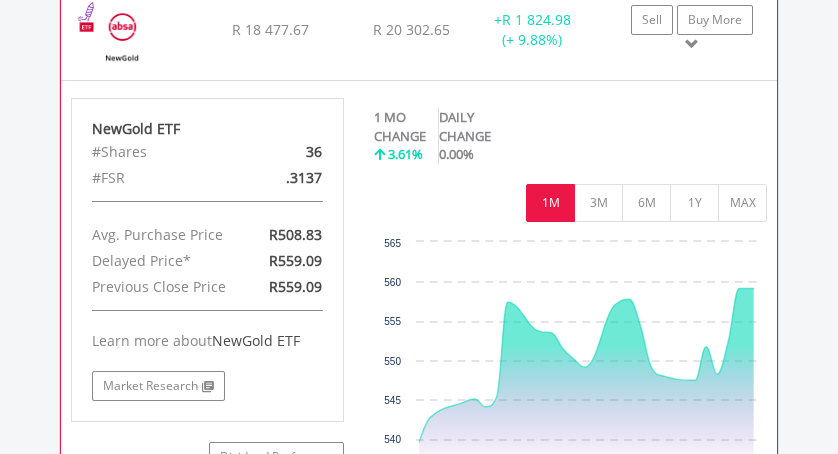 scroll, scrollTop: 4002, scrollLeft: 0, axis: vertical 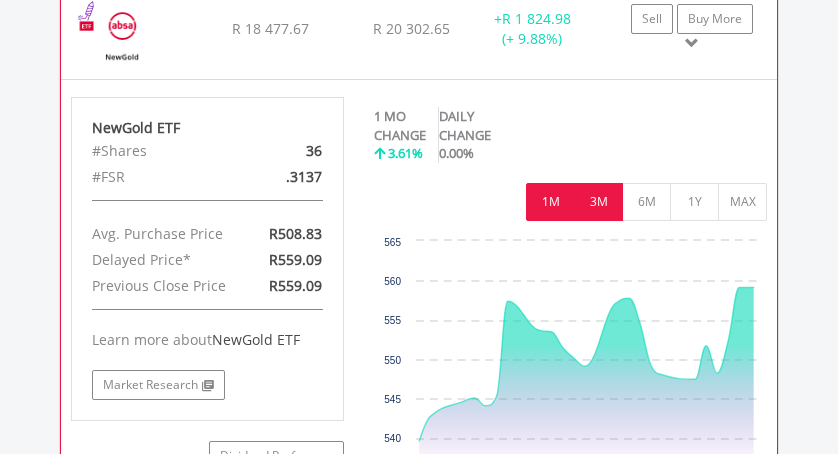click on "3M" at bounding box center [598, 202] 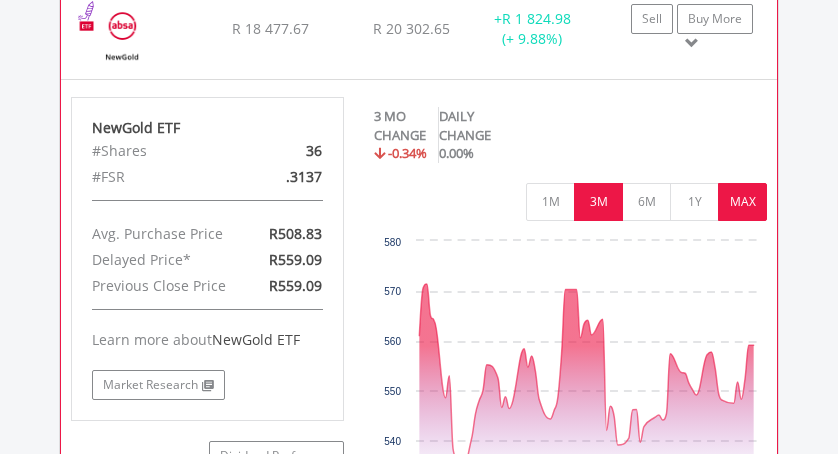 click on "MAX" at bounding box center [742, 202] 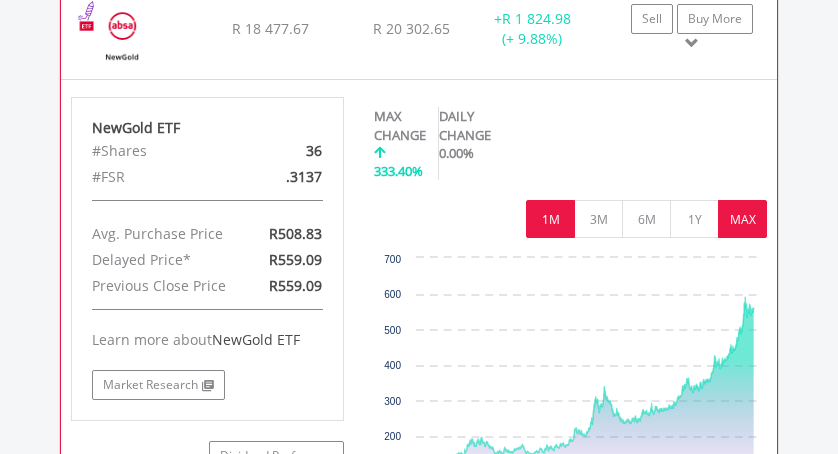 click on "1M" at bounding box center [550, 219] 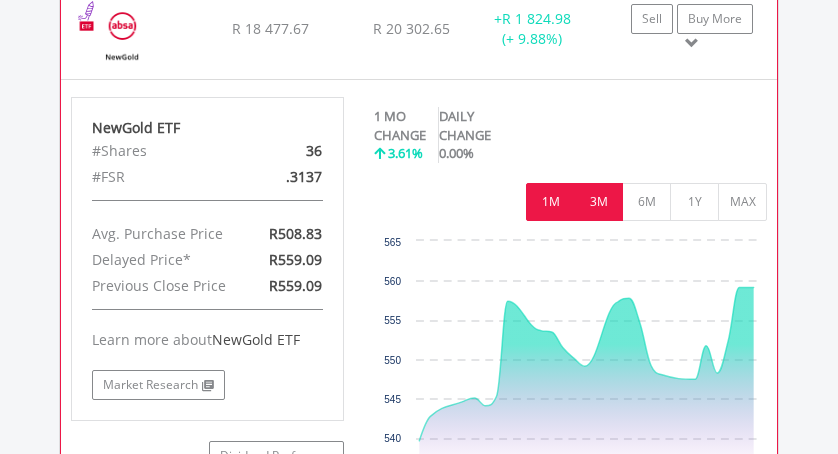 click on "3M" at bounding box center [598, 202] 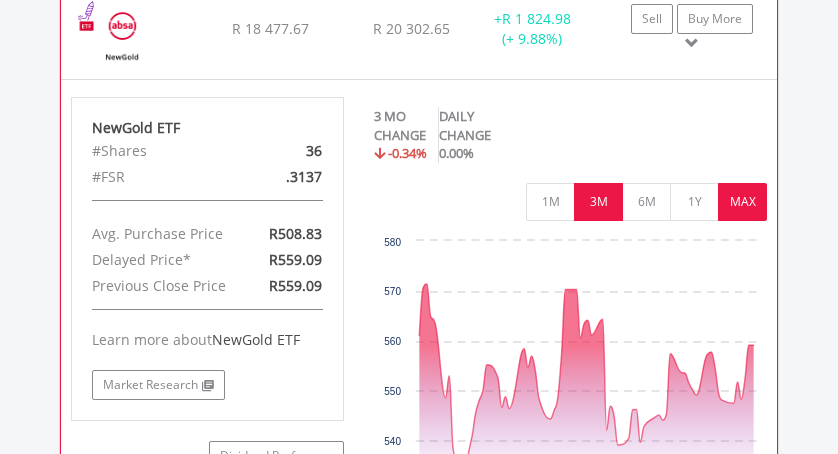 click on "MAX" at bounding box center [742, 202] 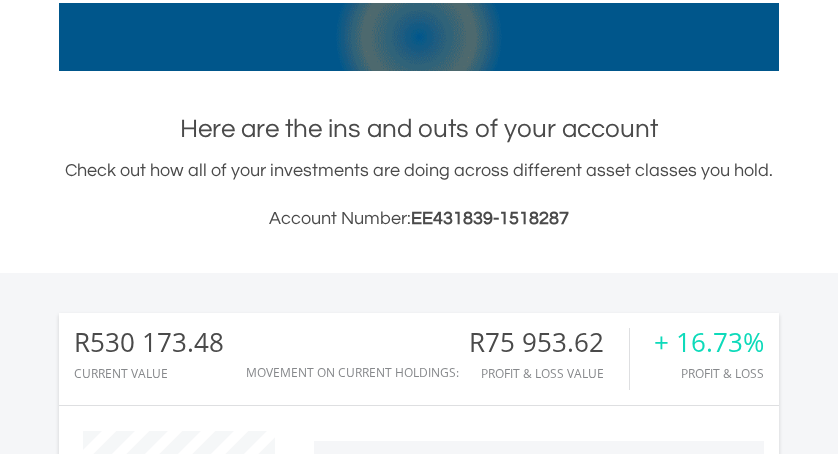 scroll, scrollTop: 0, scrollLeft: 0, axis: both 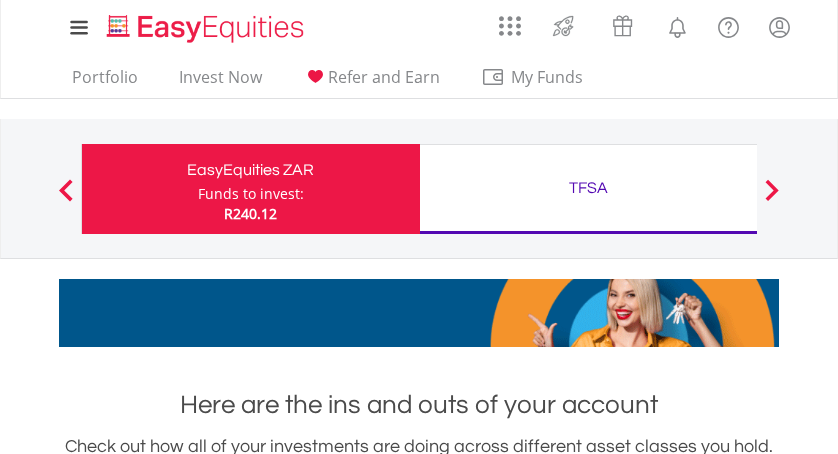 click at bounding box center (772, 190) 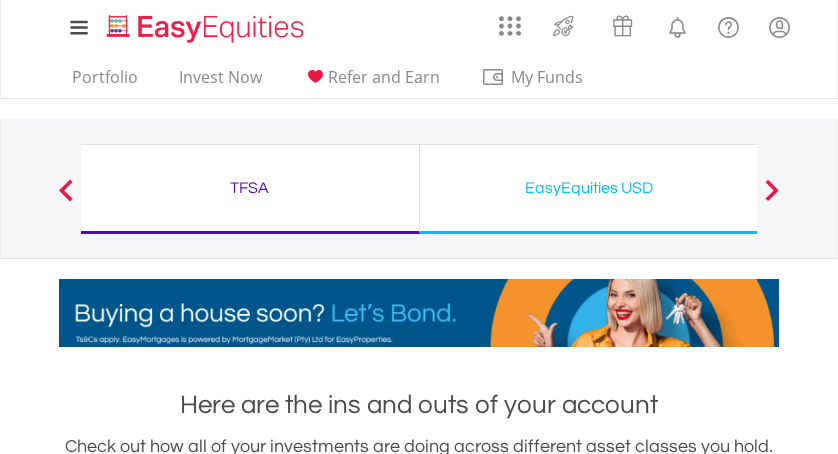 click on "EasyEquities USD" at bounding box center (589, 188) 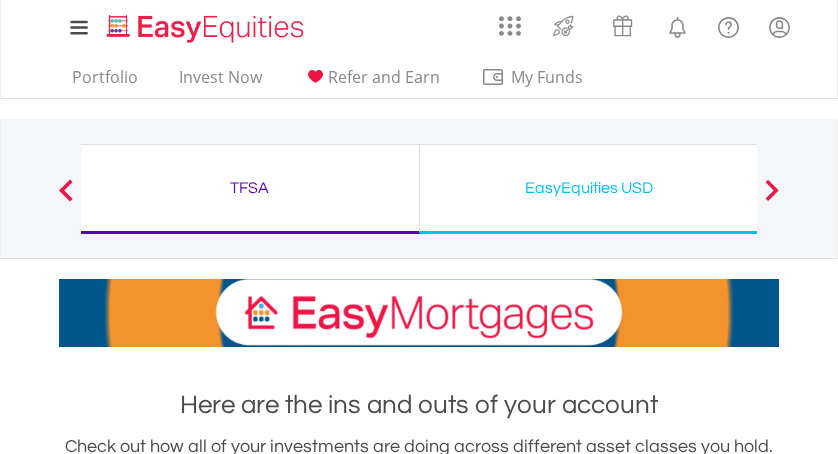 click on "EasyEquities USD" at bounding box center [589, 188] 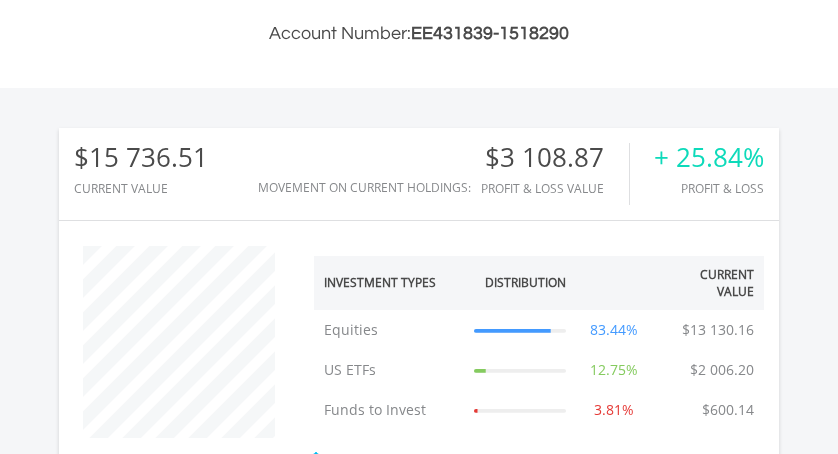 scroll, scrollTop: 472, scrollLeft: 0, axis: vertical 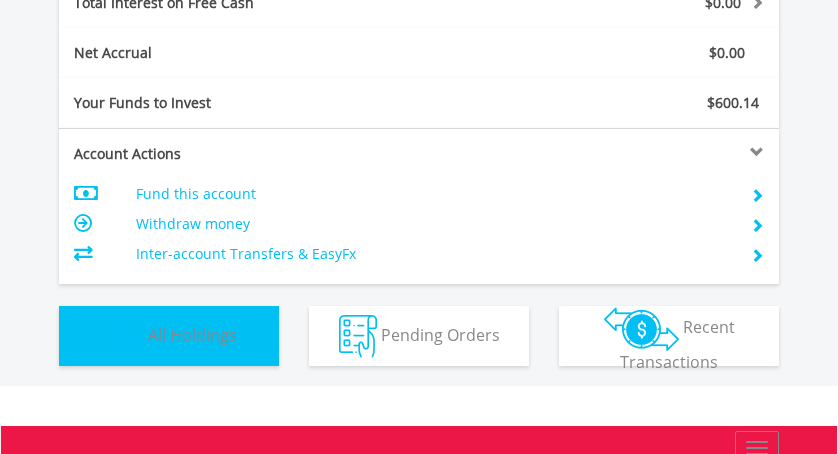 click on "All Holdings" at bounding box center [192, 334] 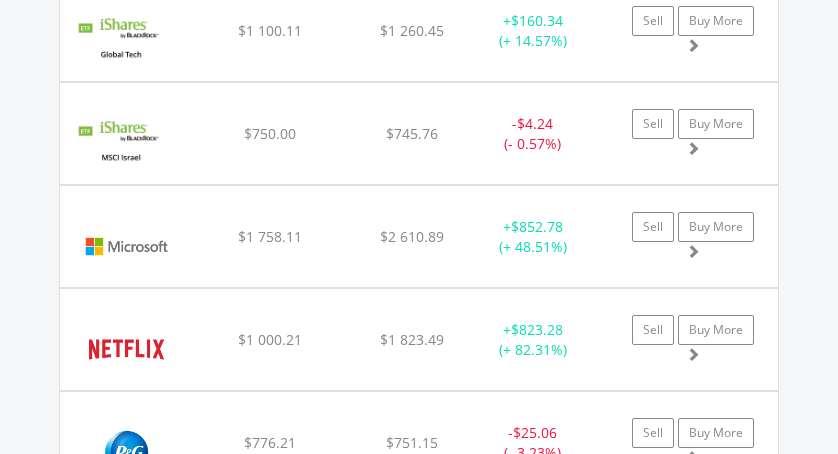 scroll, scrollTop: 2234, scrollLeft: 0, axis: vertical 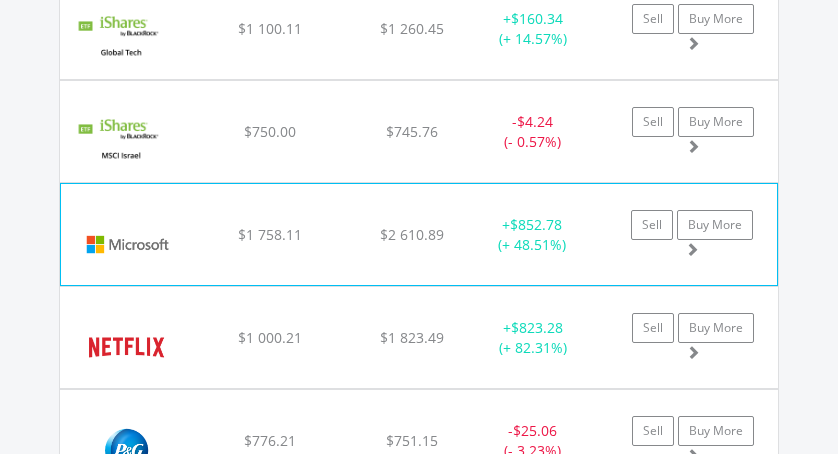 click at bounding box center (127, 244) 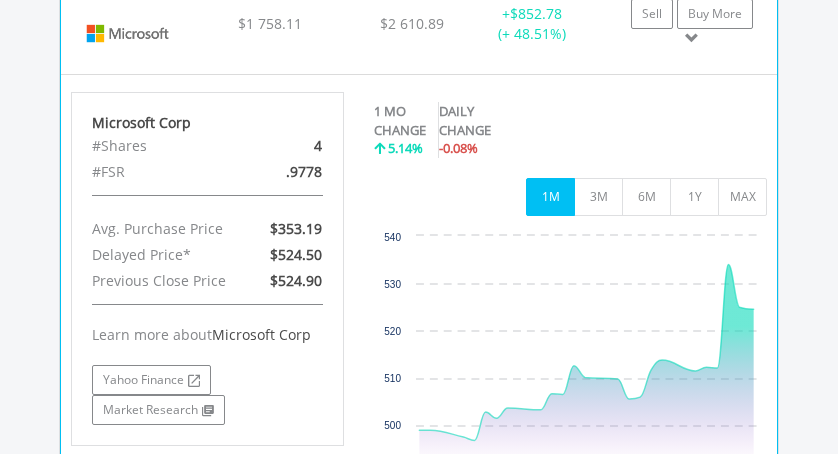 scroll, scrollTop: 2446, scrollLeft: 0, axis: vertical 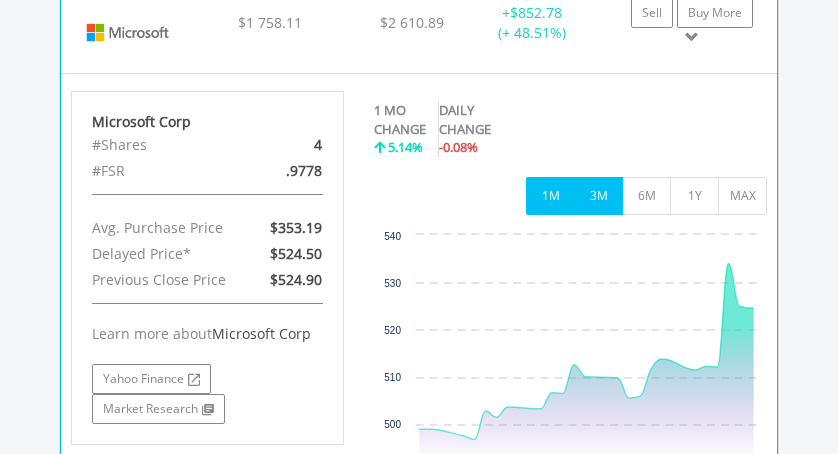 click on "3M" at bounding box center [598, 196] 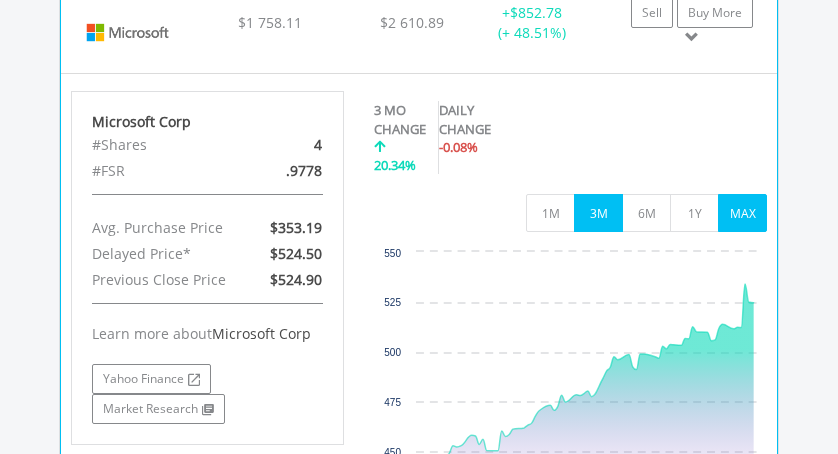 click on "MAX" at bounding box center [742, 213] 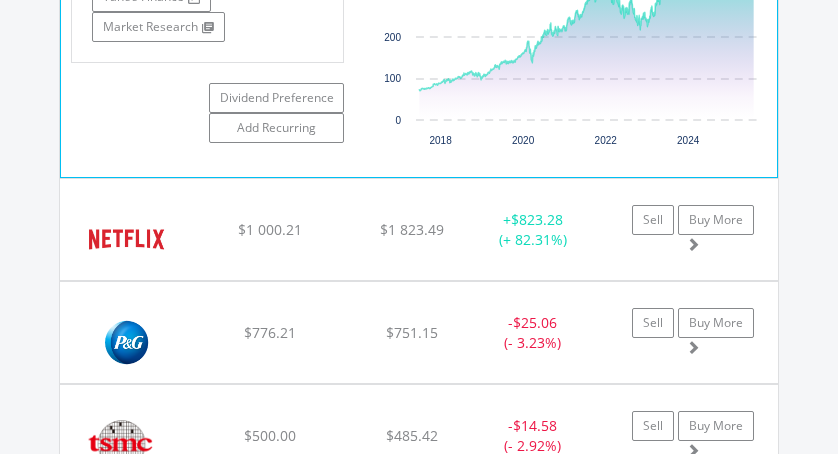scroll, scrollTop: 2828, scrollLeft: 0, axis: vertical 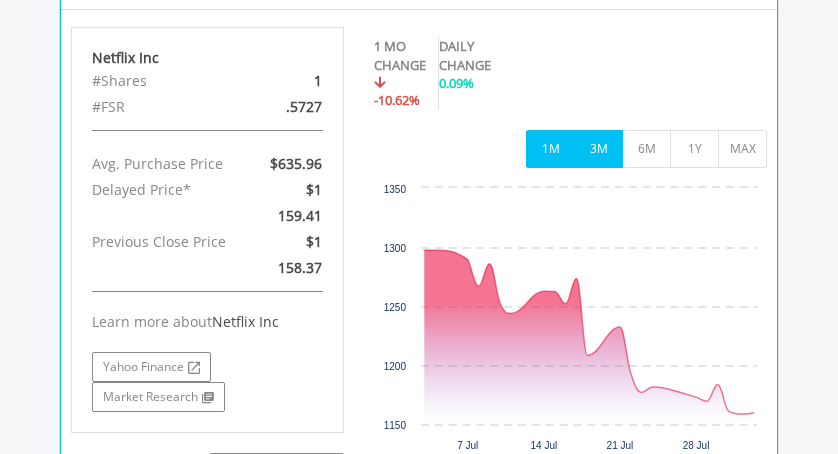 click on "3M" at bounding box center [598, 149] 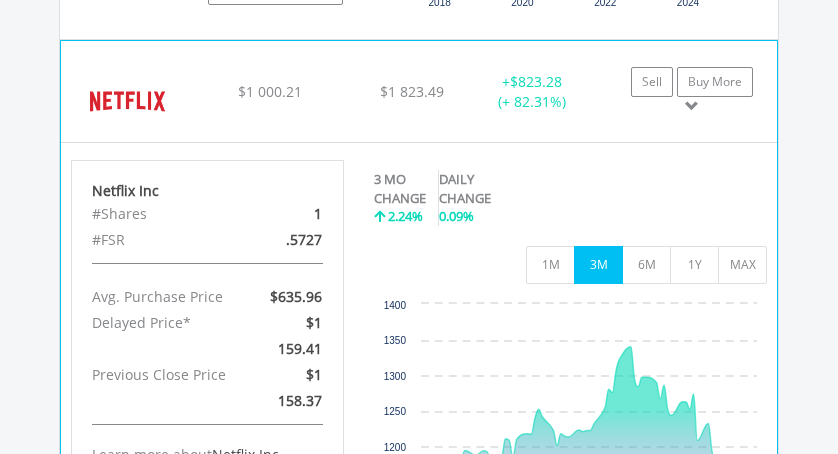 scroll, scrollTop: 2965, scrollLeft: 0, axis: vertical 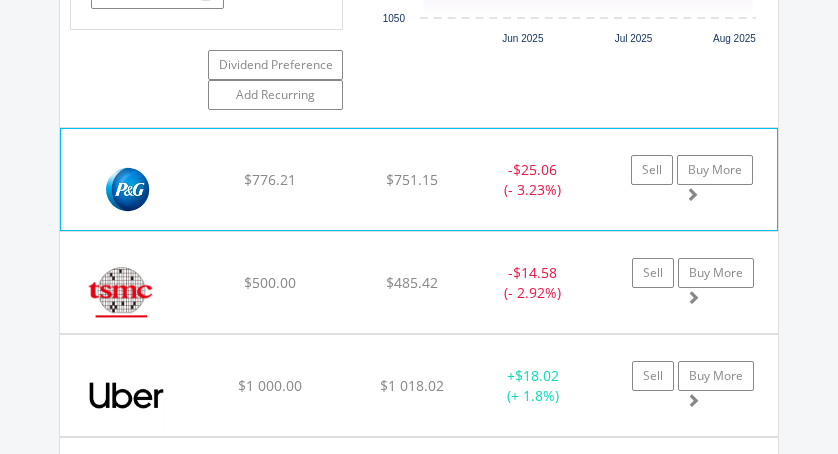 click at bounding box center (127, 189) 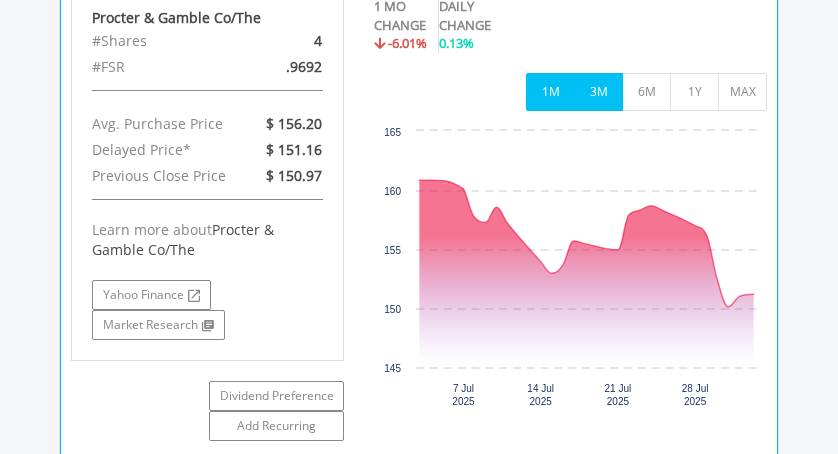 click on "3M" at bounding box center (598, 92) 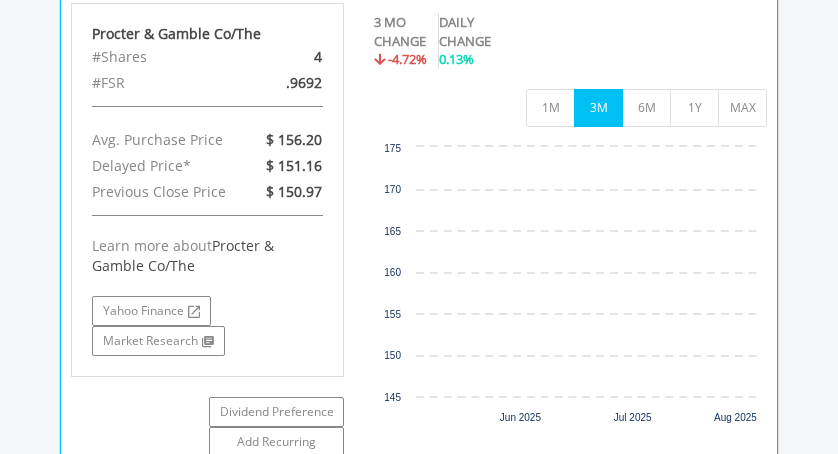 scroll, scrollTop: 3763, scrollLeft: 0, axis: vertical 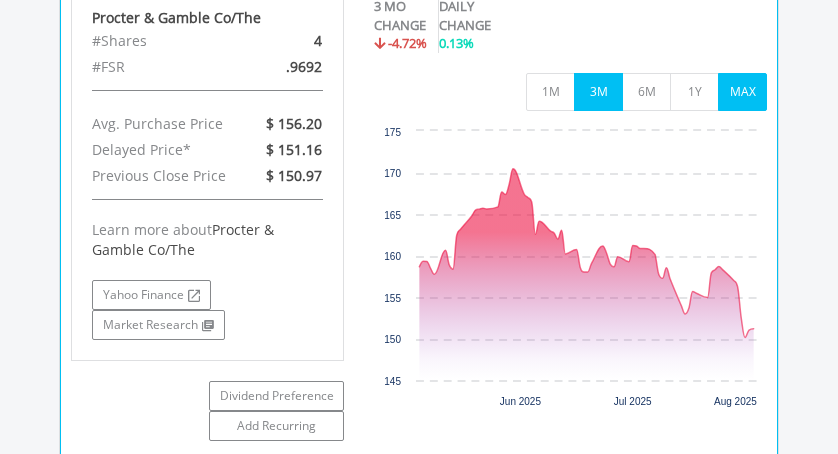click on "MAX" at bounding box center (742, 92) 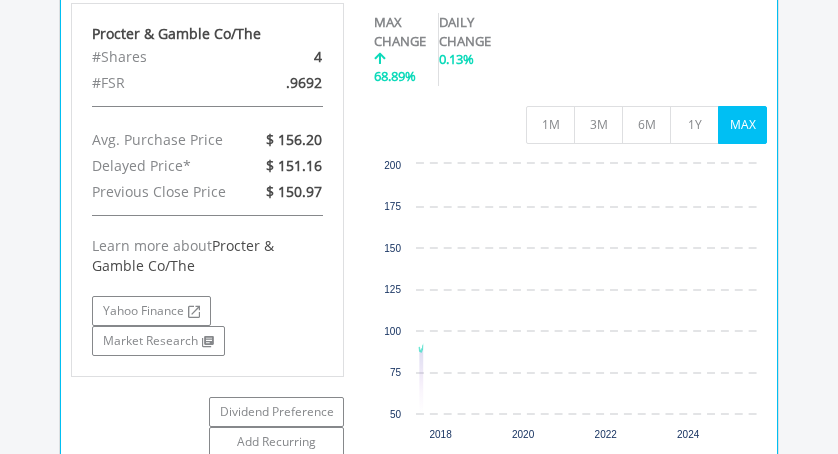 scroll, scrollTop: 3763, scrollLeft: 0, axis: vertical 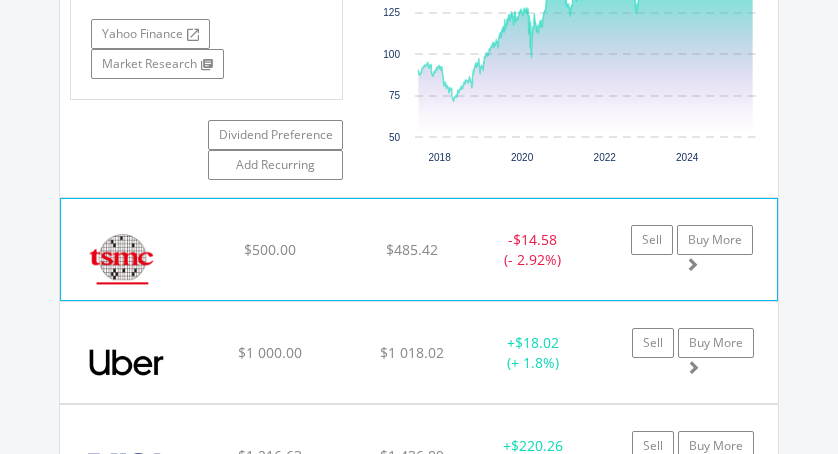 click on "Taiwan Semiconductor Manufacturing Co Ltd" at bounding box center (134, 259) 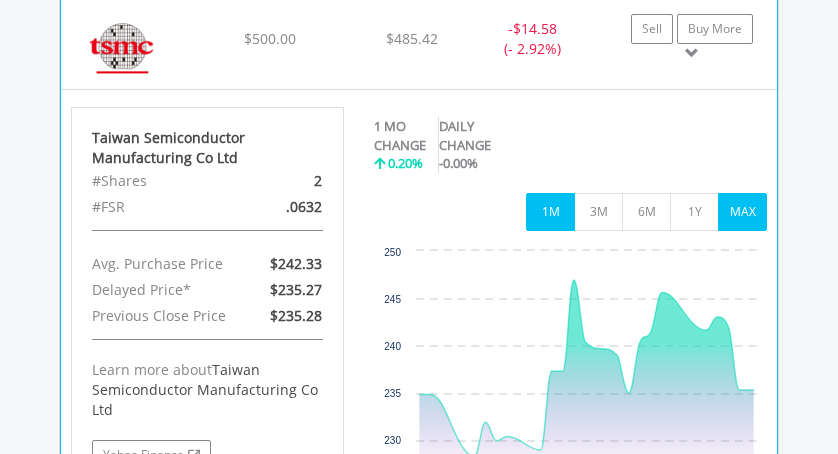 click on "MAX" at bounding box center (742, 212) 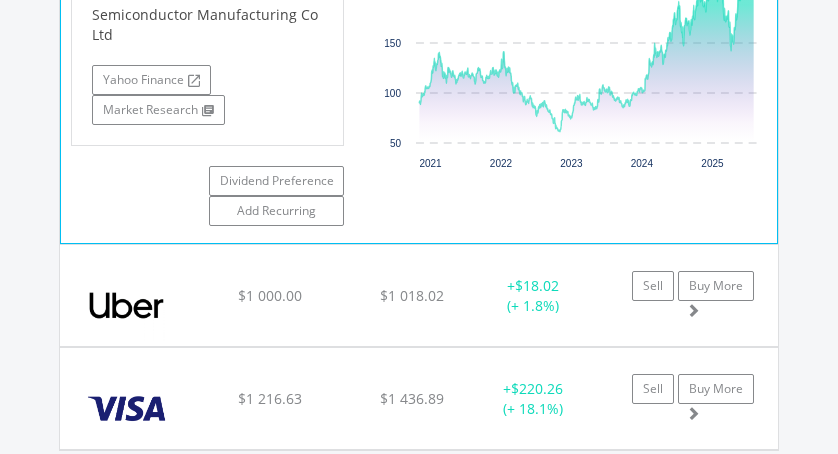 scroll, scrollTop: 4612, scrollLeft: 0, axis: vertical 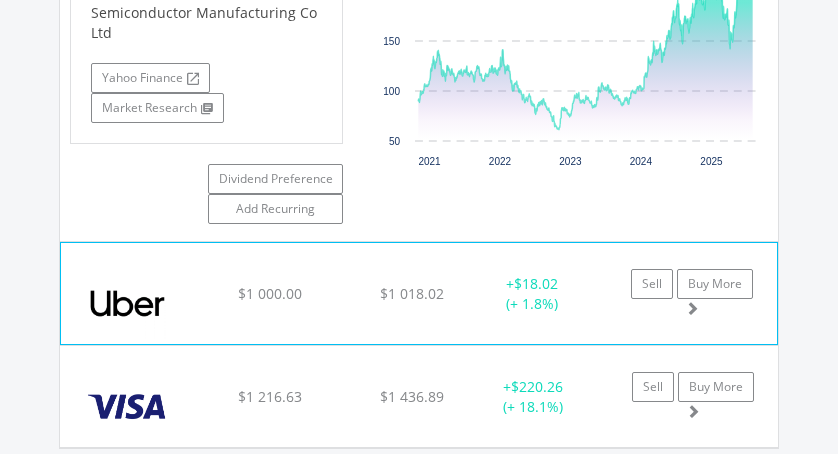 click at bounding box center [127, 303] 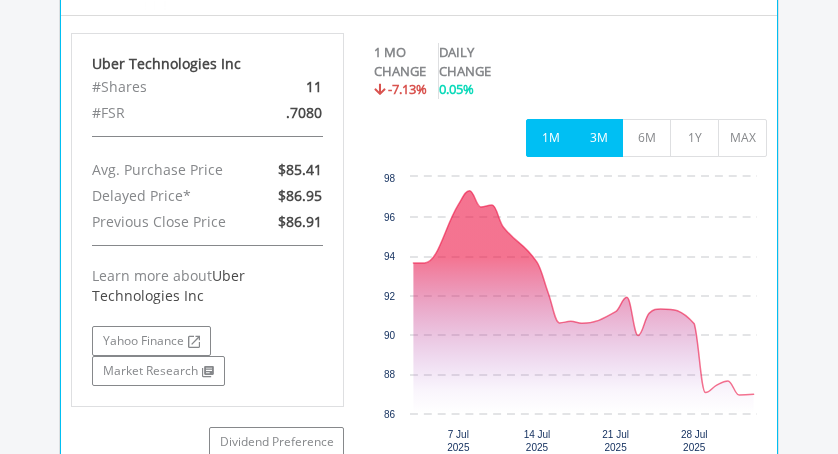 click on "3M" at bounding box center (598, 138) 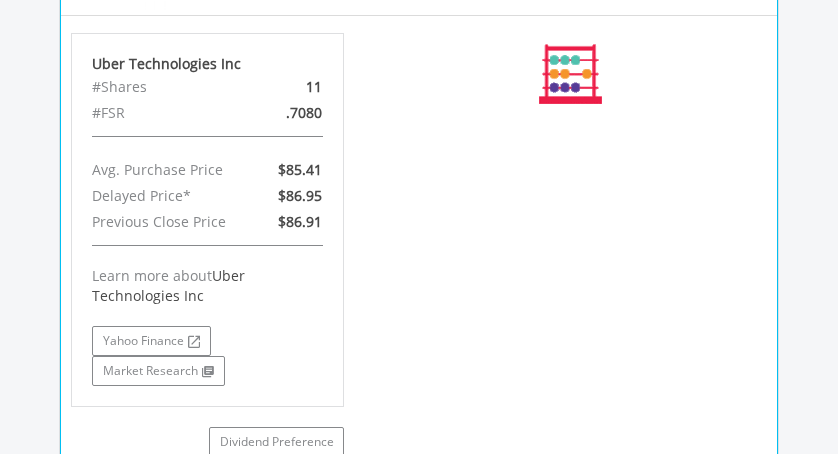scroll, scrollTop: 4941, scrollLeft: 0, axis: vertical 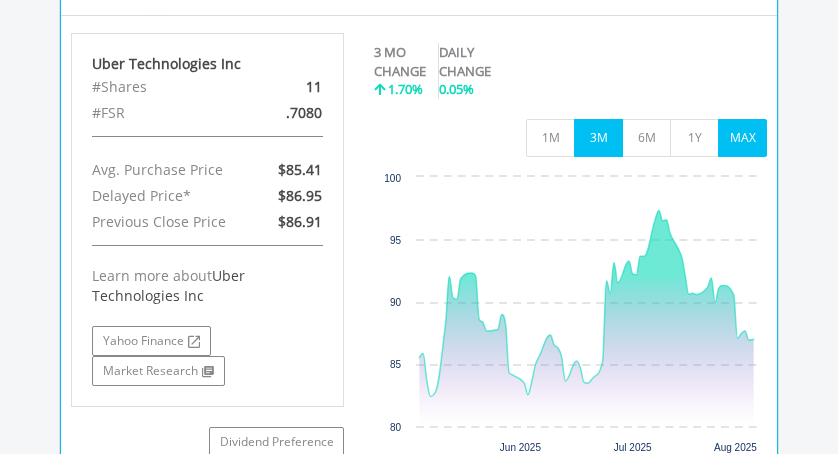 click on "MAX" at bounding box center (742, 138) 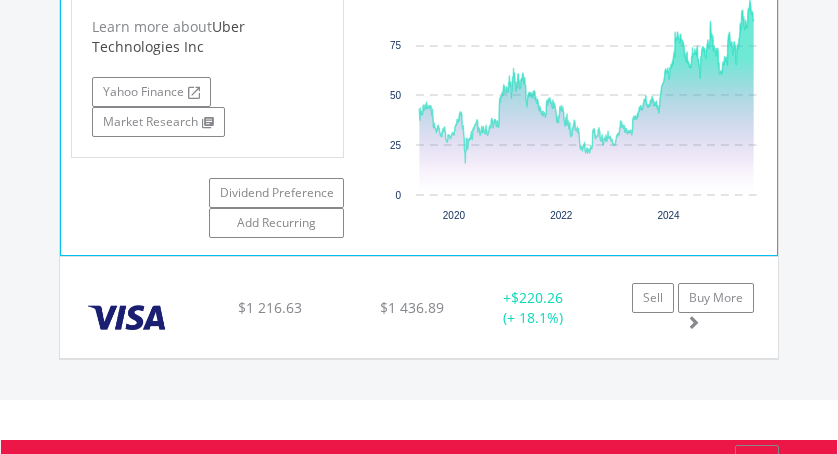 scroll, scrollTop: 5190, scrollLeft: 0, axis: vertical 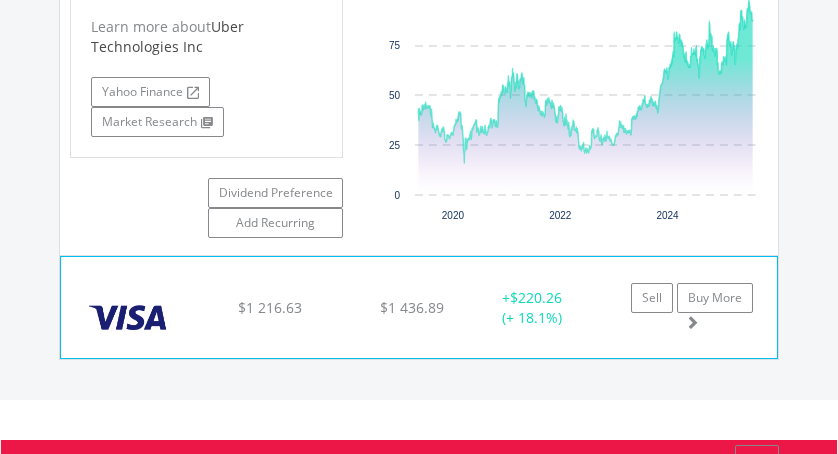 click on "Visa Inc-Class A Shares" at bounding box center (134, 317) 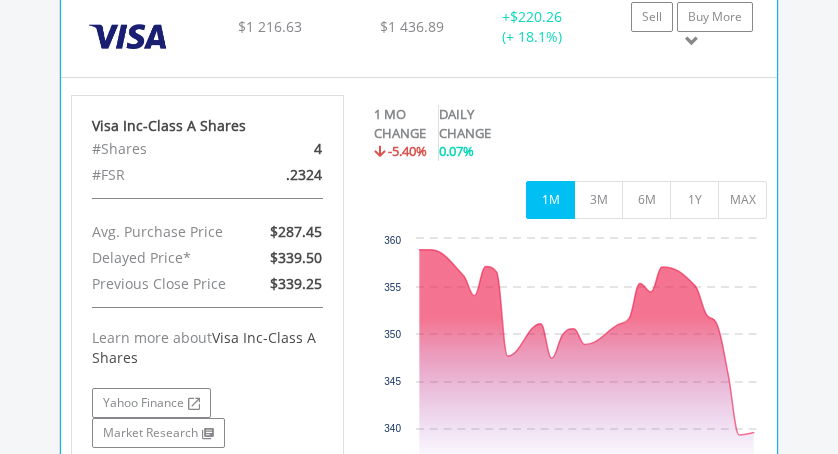 scroll, scrollTop: 5471, scrollLeft: 0, axis: vertical 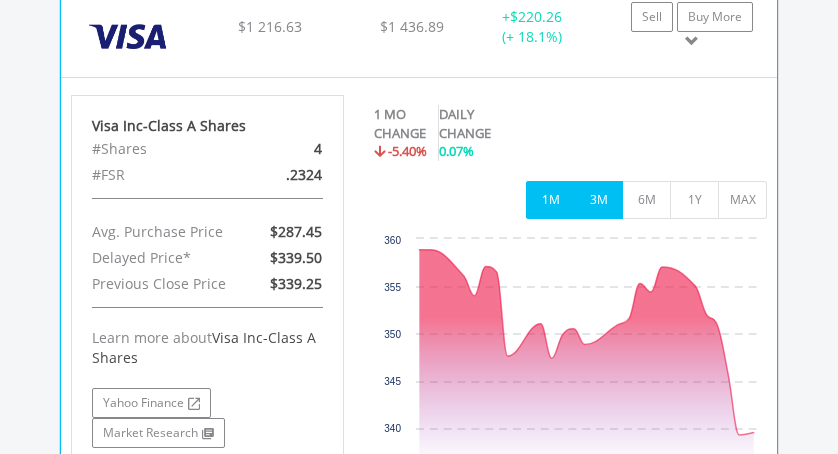 click on "3M" at bounding box center [598, 200] 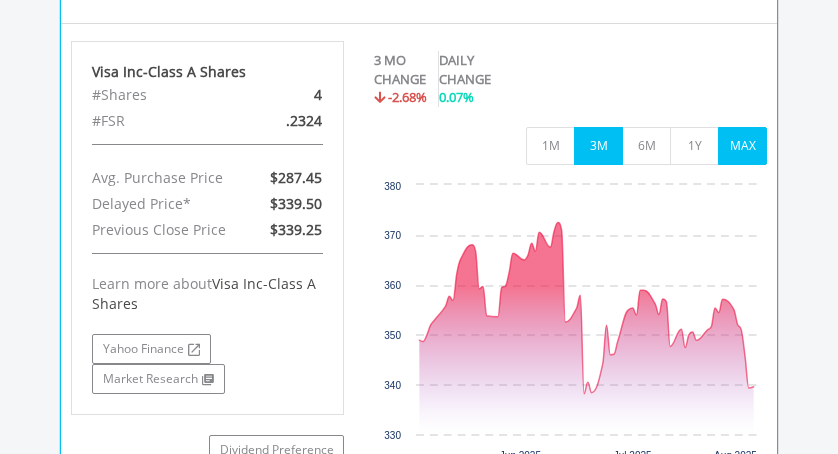 click on "MAX" at bounding box center [742, 146] 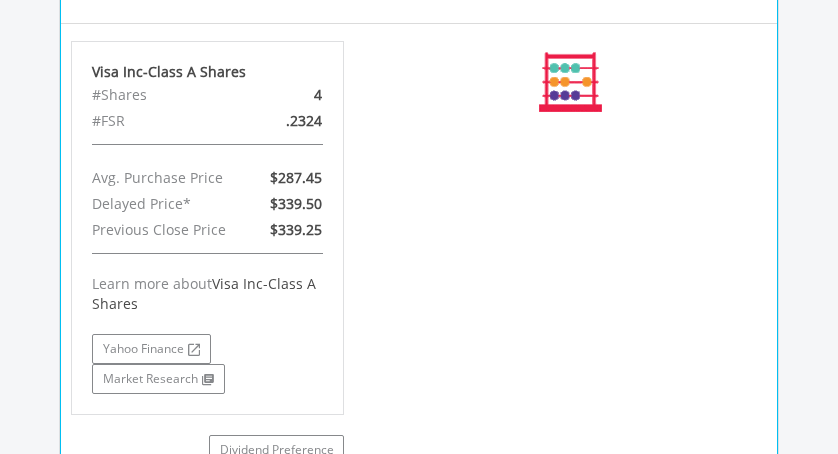 scroll, scrollTop: 5525, scrollLeft: 0, axis: vertical 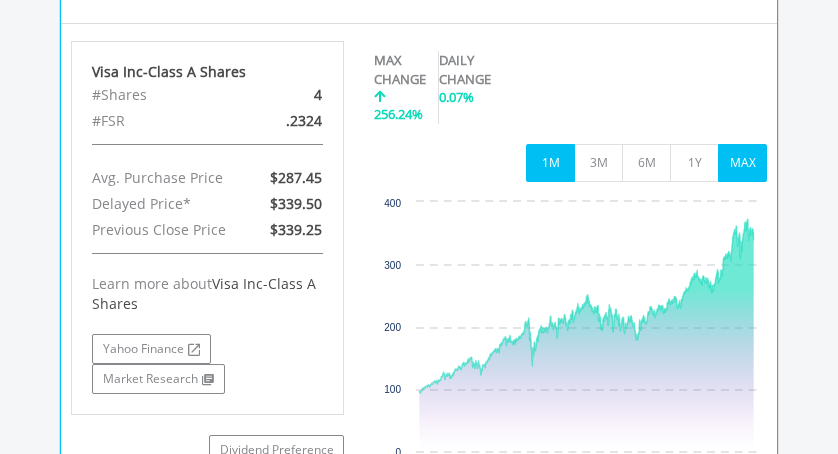 click on "1M" at bounding box center (550, 163) 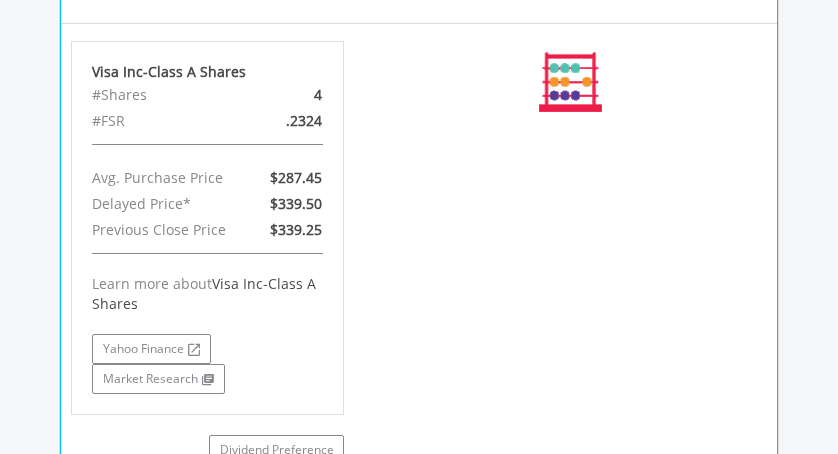 scroll, scrollTop: 5525, scrollLeft: 0, axis: vertical 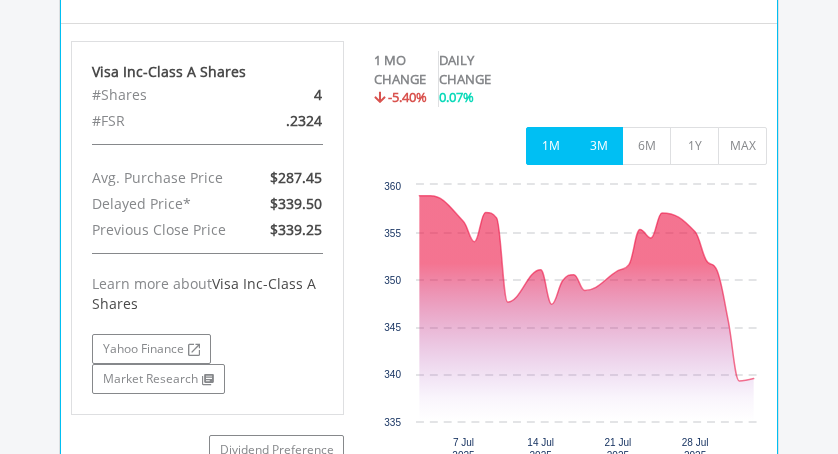 click on "3M" at bounding box center (598, 146) 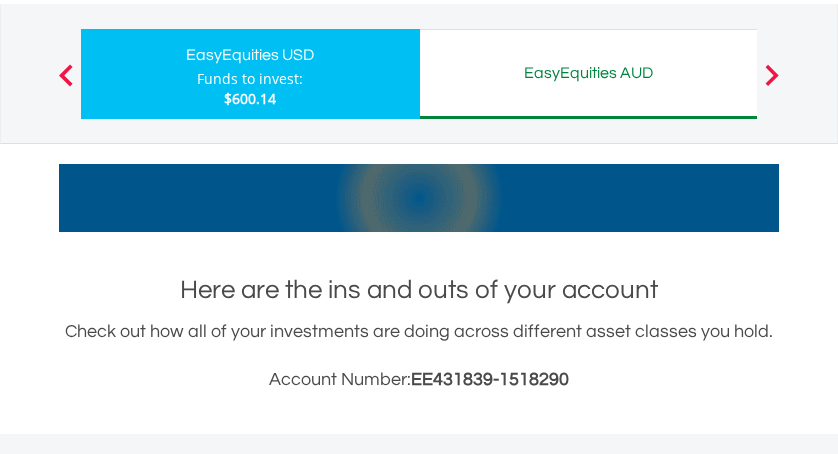 scroll, scrollTop: 0, scrollLeft: 0, axis: both 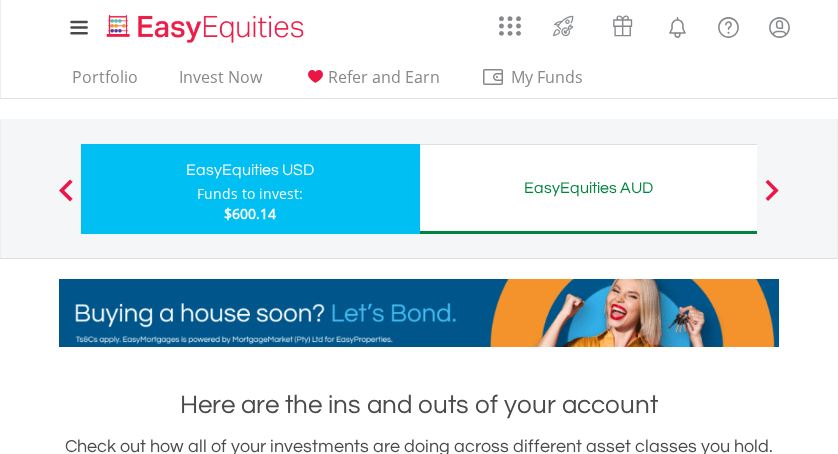 click on "Previous" at bounding box center (66, 199) 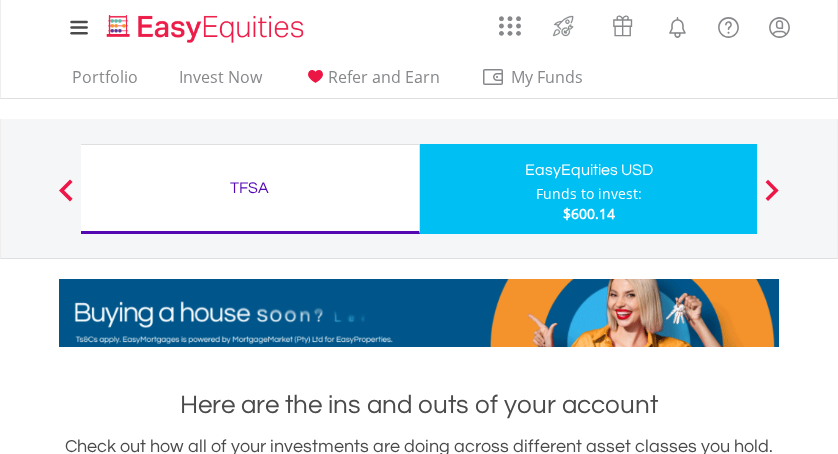 click on "TFSA" at bounding box center (250, 188) 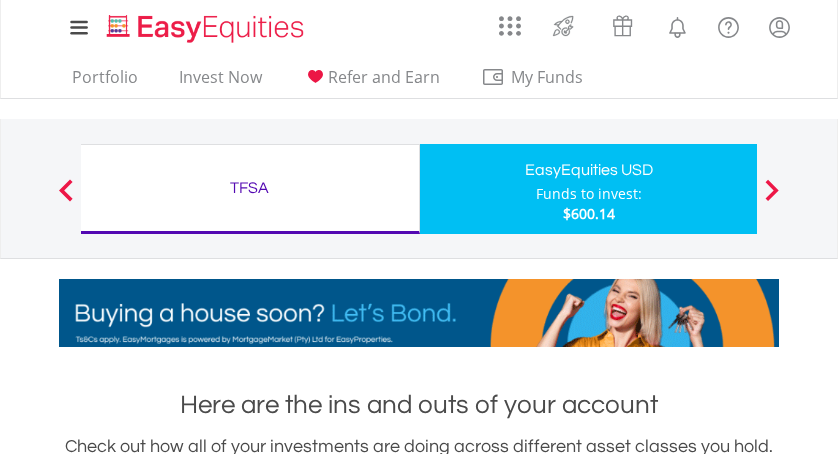 click on "TFSA" at bounding box center (250, 188) 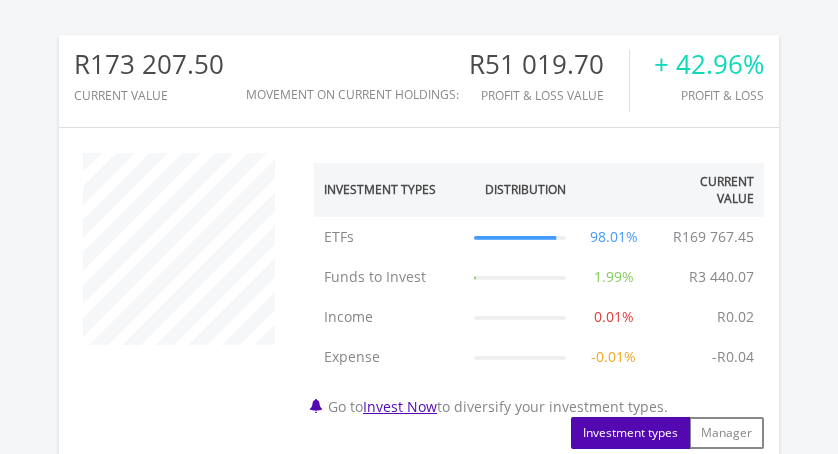scroll, scrollTop: 618, scrollLeft: 0, axis: vertical 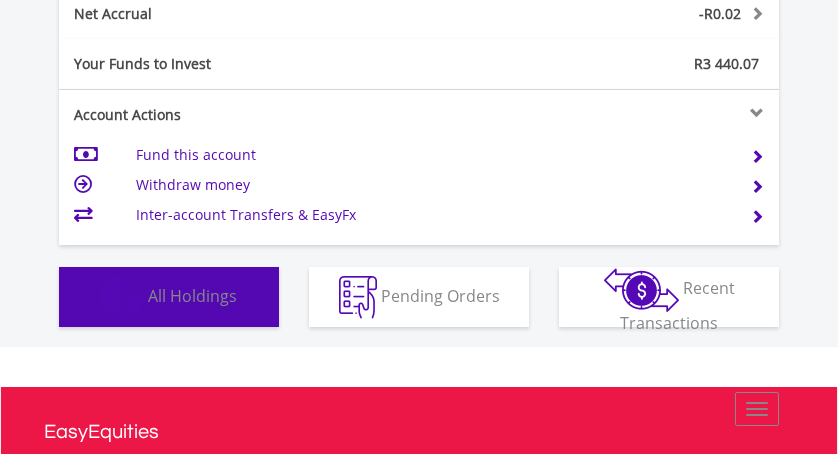 click on "All Holdings" at bounding box center [192, 295] 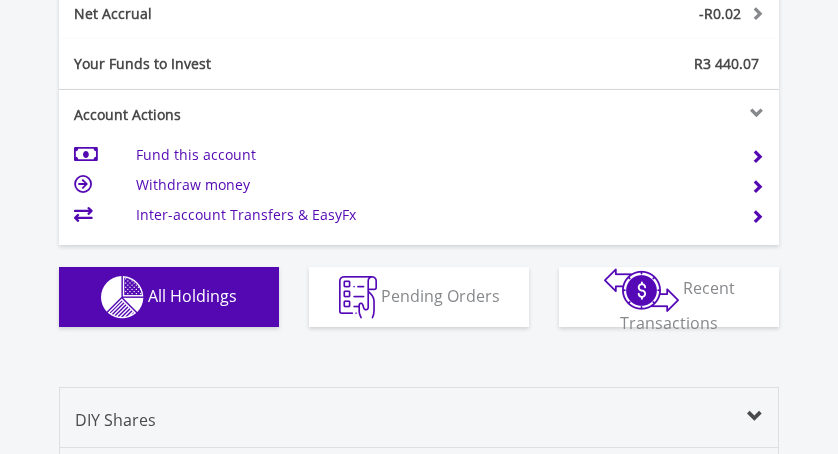scroll, scrollTop: 1637, scrollLeft: 0, axis: vertical 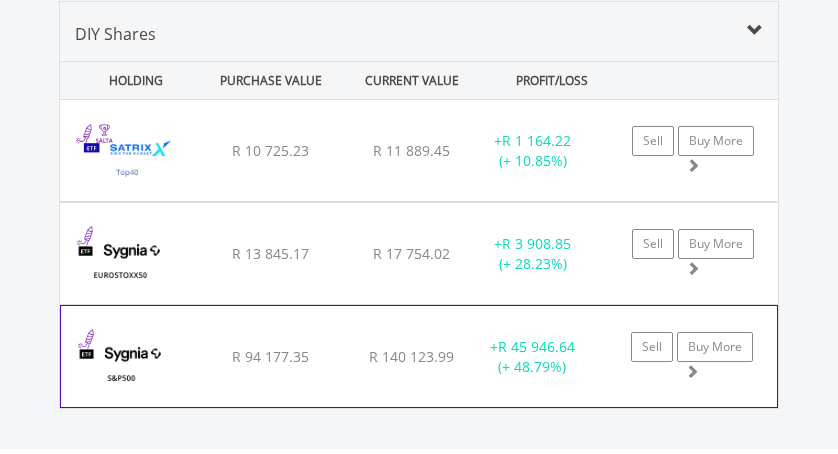 click on "Sygnia Itrix S&P 500 ETF
R 94 177.35
R 140 123.99
R 114.11
+  R 45 946.64 (+ 48.79%)
Sell
Buy More" at bounding box center (419, 150) 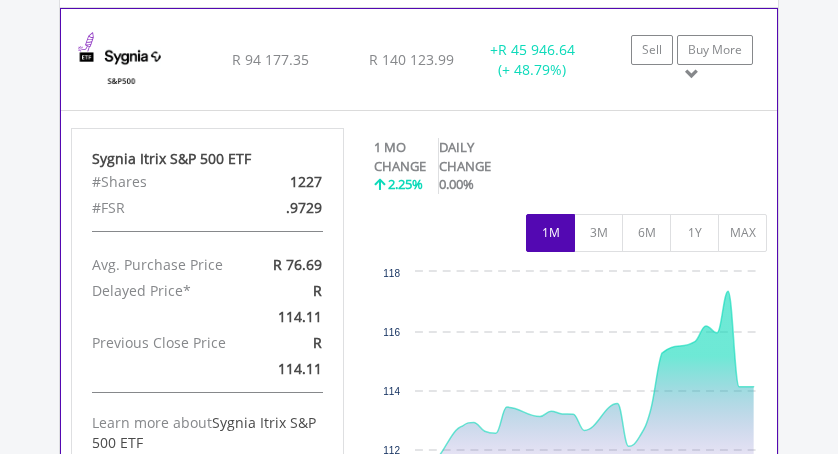 scroll, scrollTop: 1937, scrollLeft: 0, axis: vertical 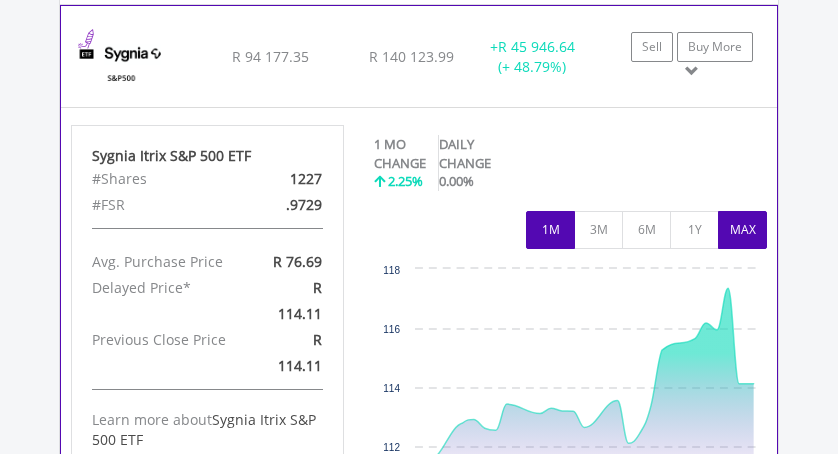 click on "MAX" at bounding box center (742, 230) 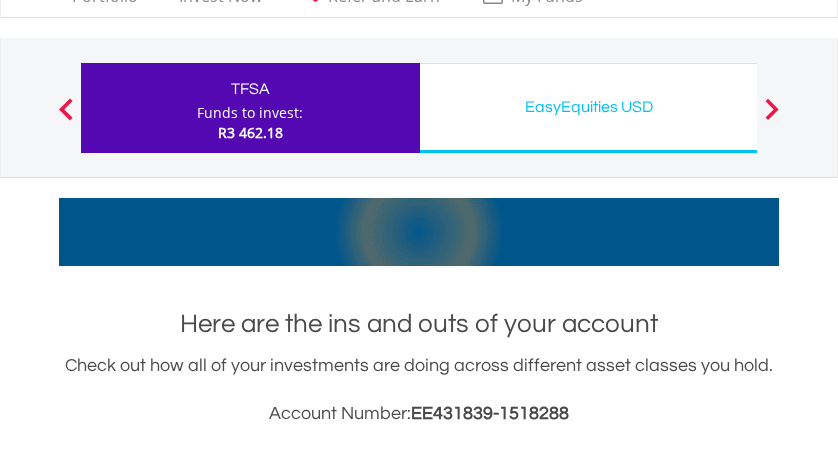 scroll, scrollTop: 47, scrollLeft: 0, axis: vertical 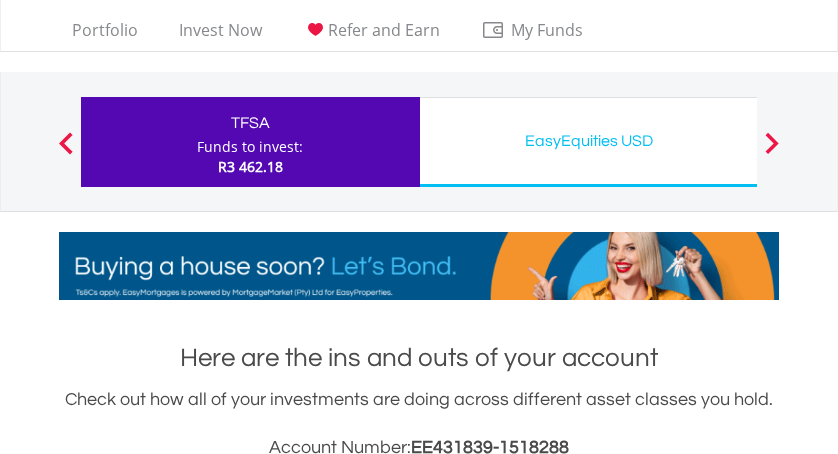 click on "Previous" at bounding box center [66, 152] 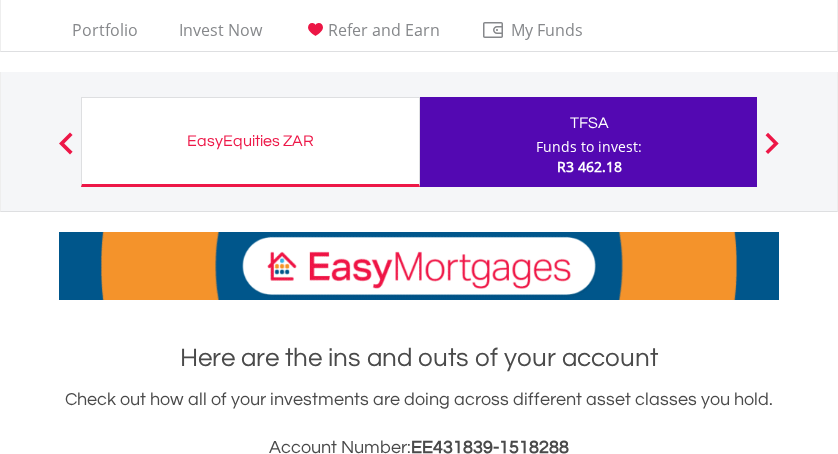 click on "EasyEquities ZAR" at bounding box center [250, 141] 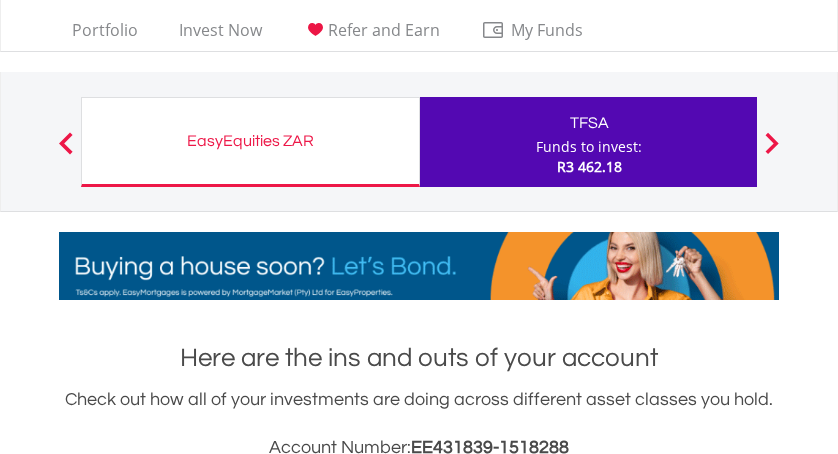 click on "EasyEquities ZAR" at bounding box center [250, 141] 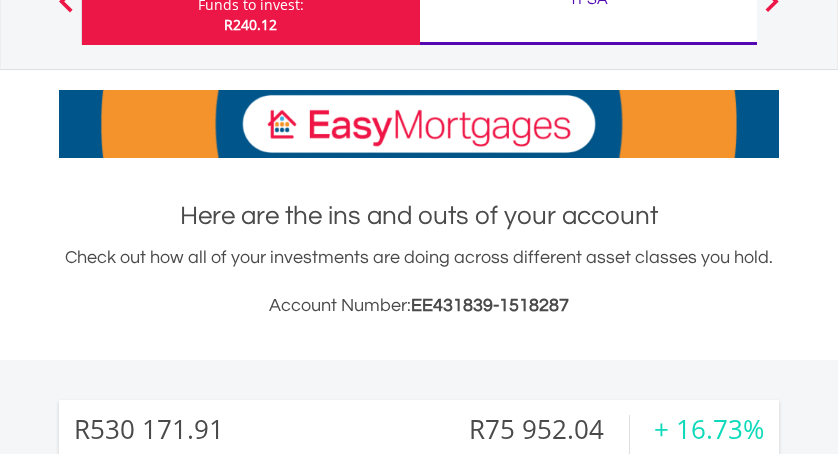 scroll, scrollTop: 190, scrollLeft: 0, axis: vertical 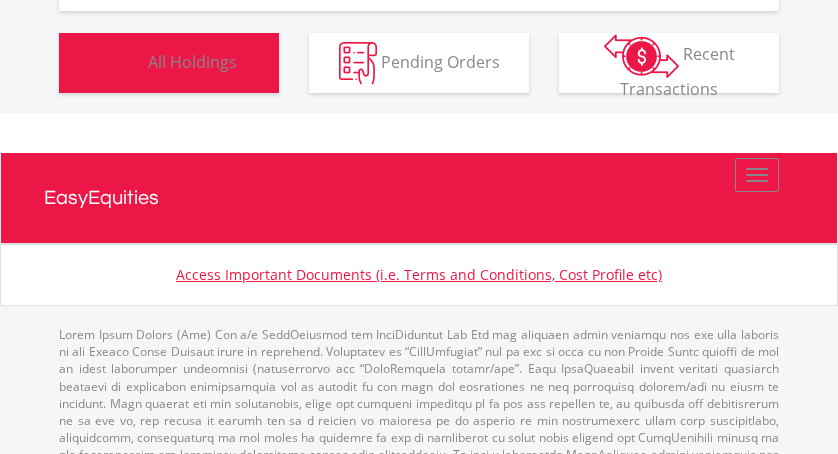 click on "All Holdings" at bounding box center [192, 61] 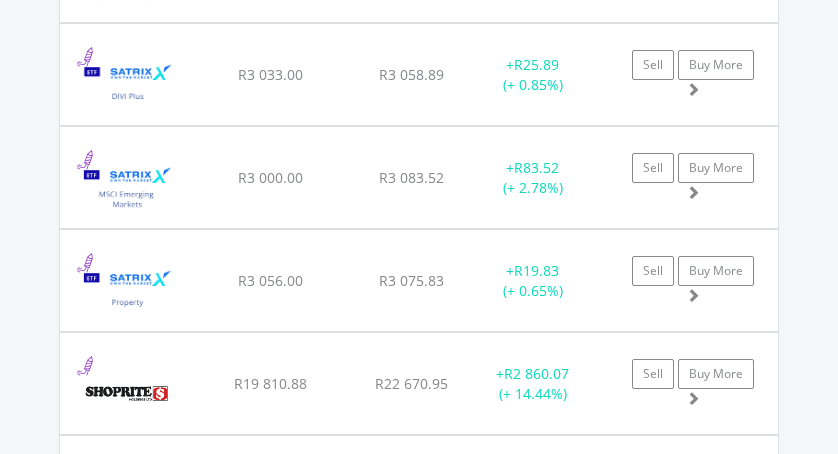 scroll, scrollTop: 4574, scrollLeft: 0, axis: vertical 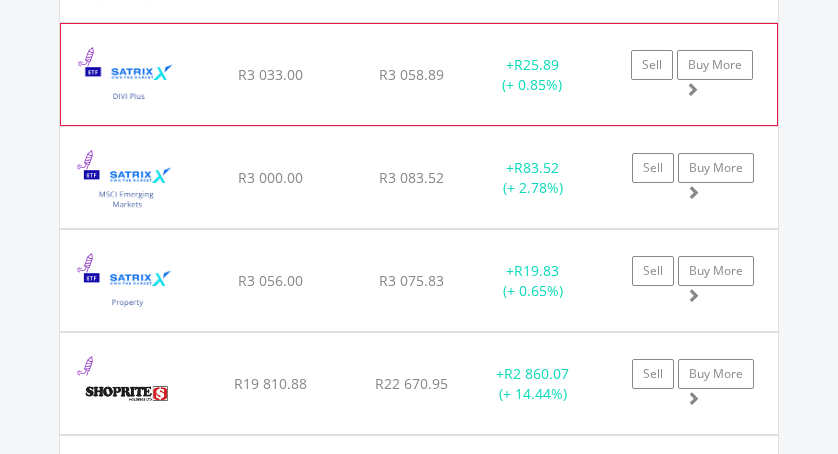 click at bounding box center [128, 84] 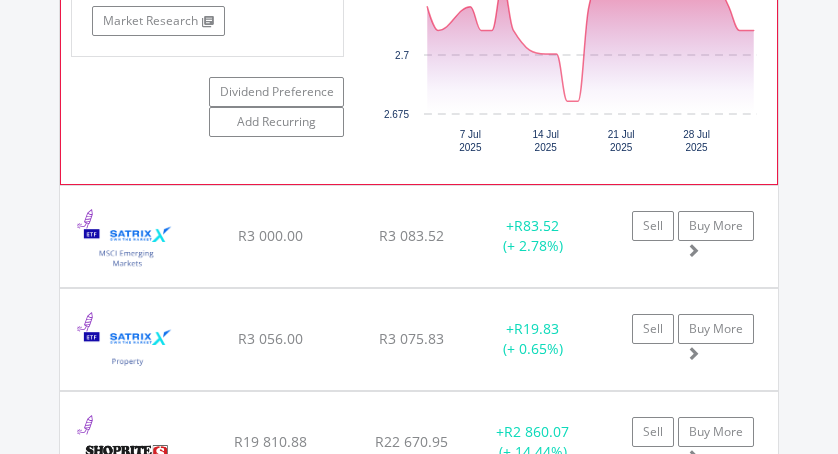 scroll, scrollTop: 4986, scrollLeft: 0, axis: vertical 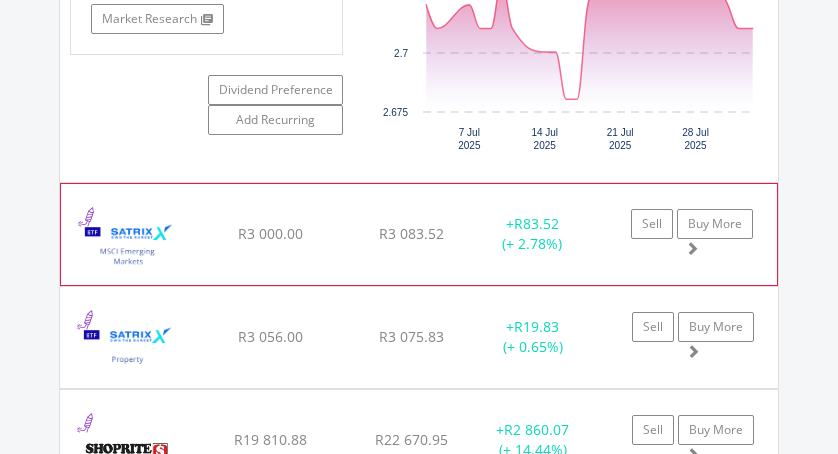 click at bounding box center [128, 244] 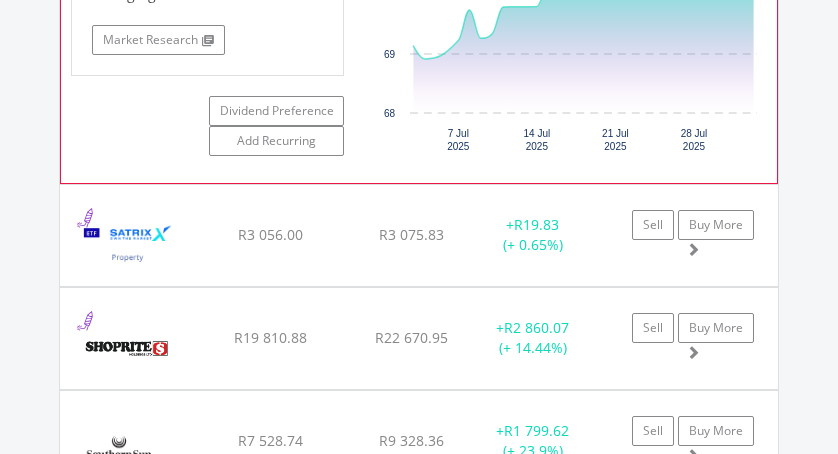 click at bounding box center (127, 245) 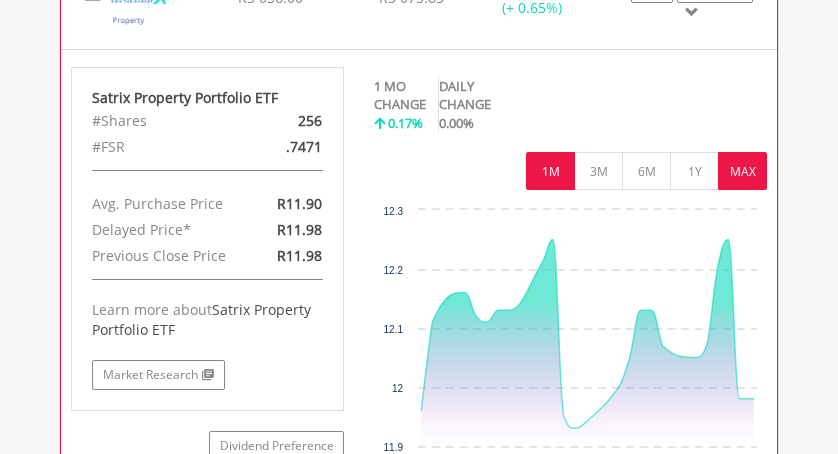 click on "MAX" at bounding box center (742, 171) 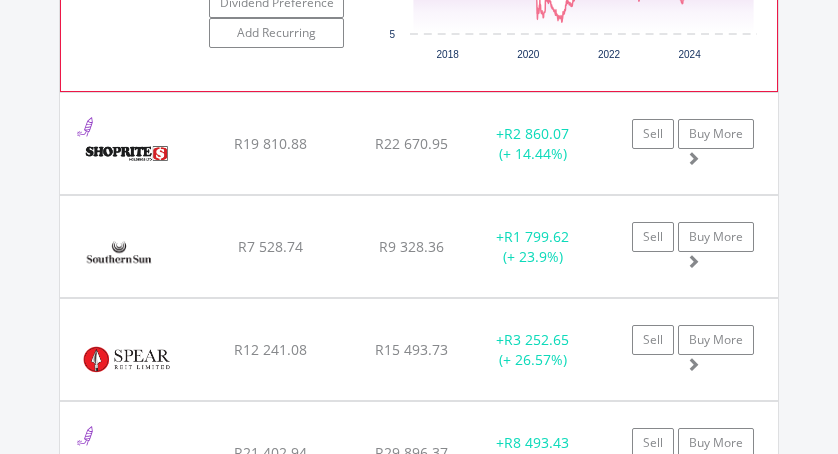 scroll, scrollTop: 6246, scrollLeft: 0, axis: vertical 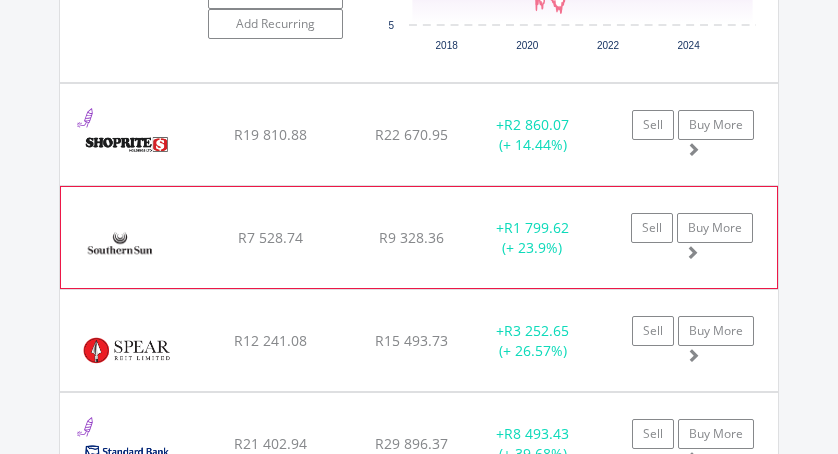 click at bounding box center [121, 247] 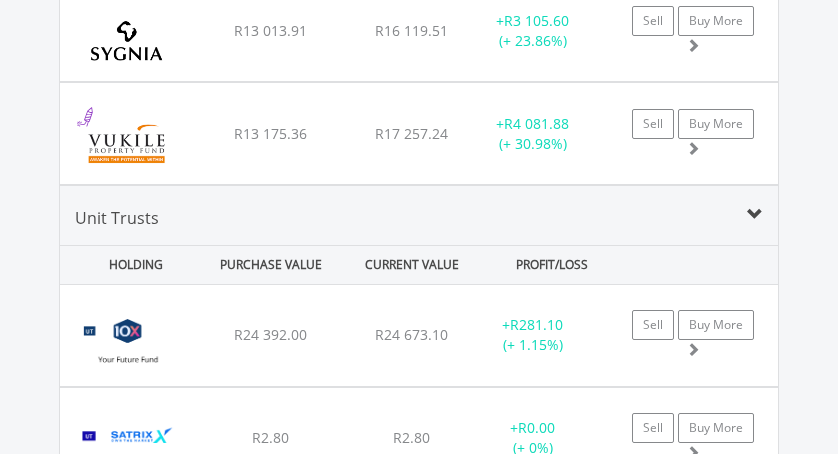 scroll, scrollTop: 7459, scrollLeft: 0, axis: vertical 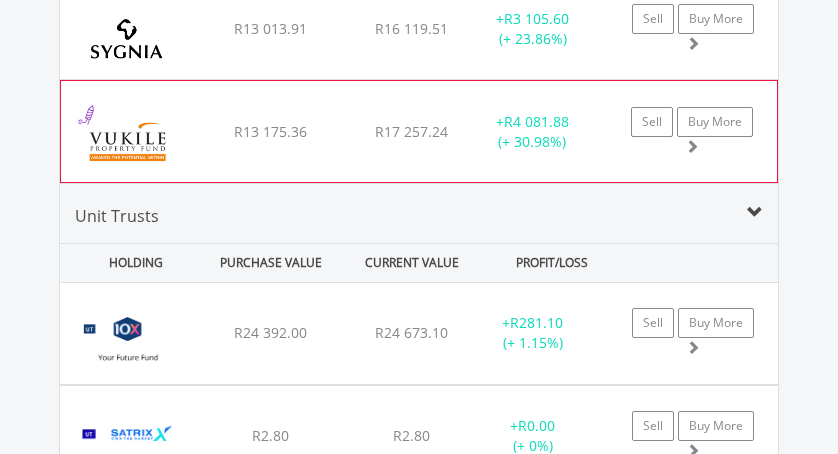 click at bounding box center (127, 141) 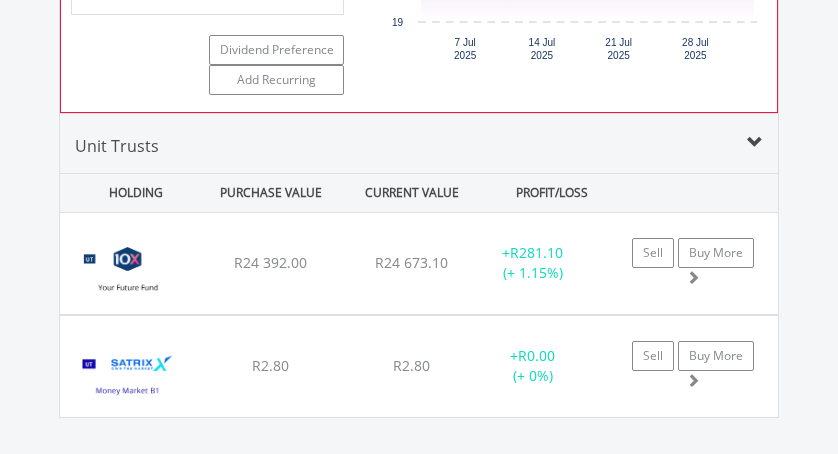 click at bounding box center [127, 273] 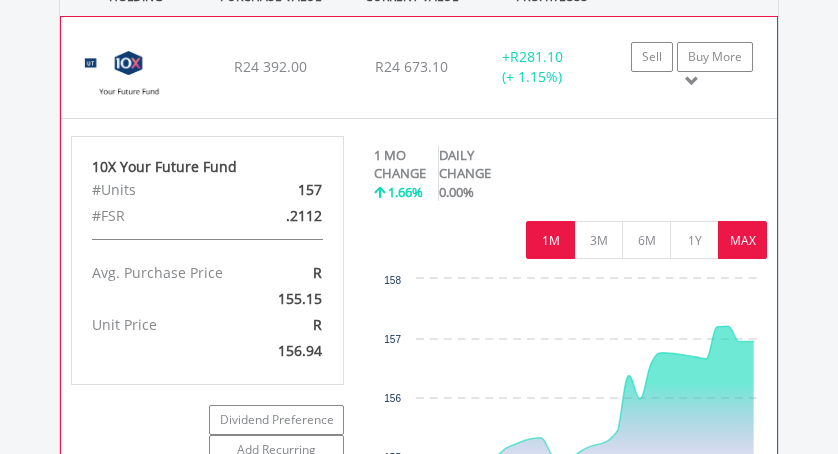 click on "MAX" at bounding box center [742, 240] 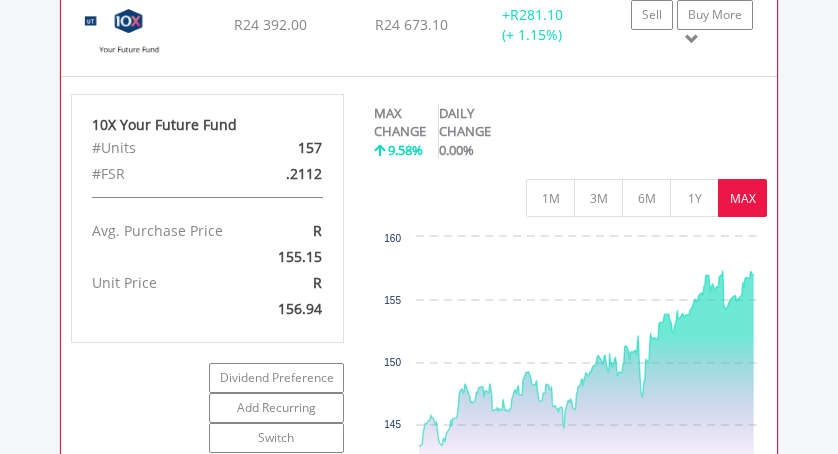 scroll, scrollTop: 8213, scrollLeft: 0, axis: vertical 